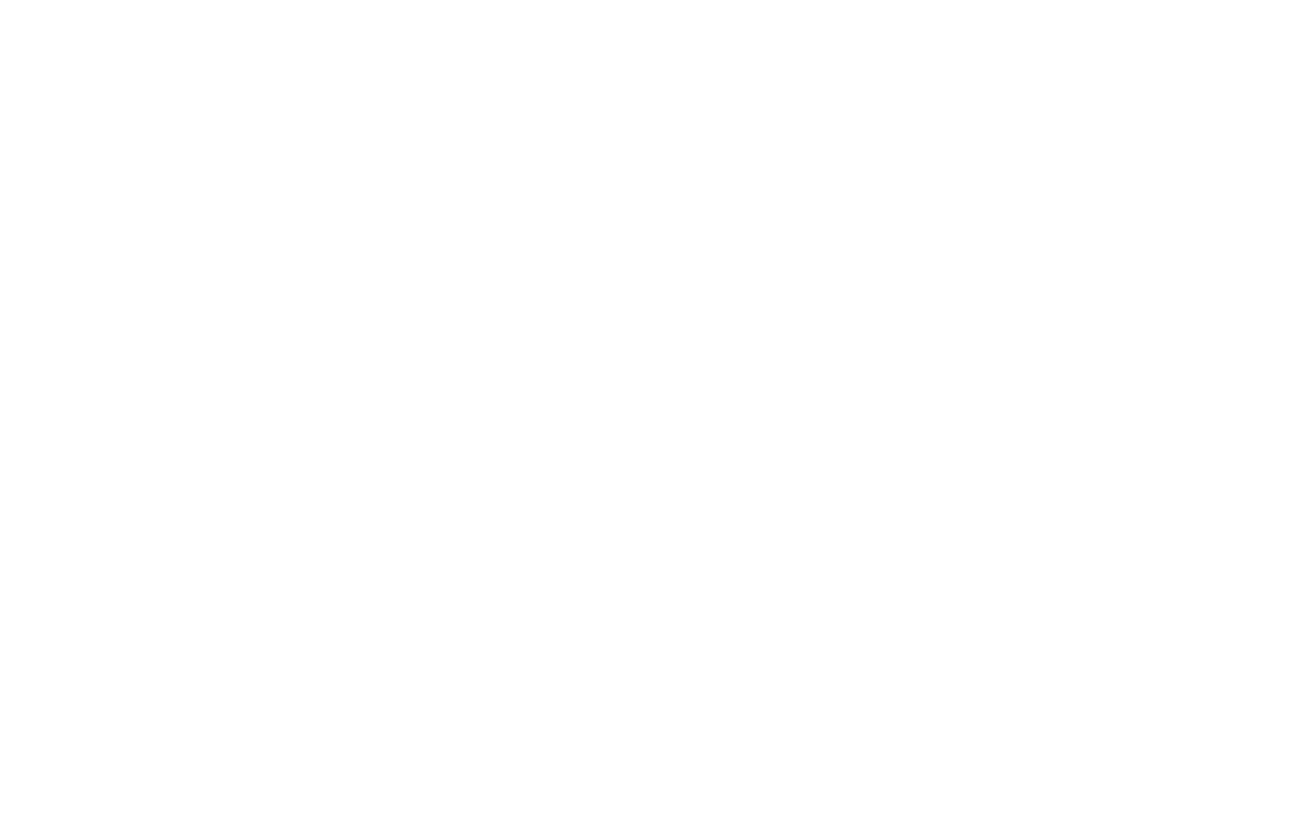 scroll, scrollTop: 0, scrollLeft: 0, axis: both 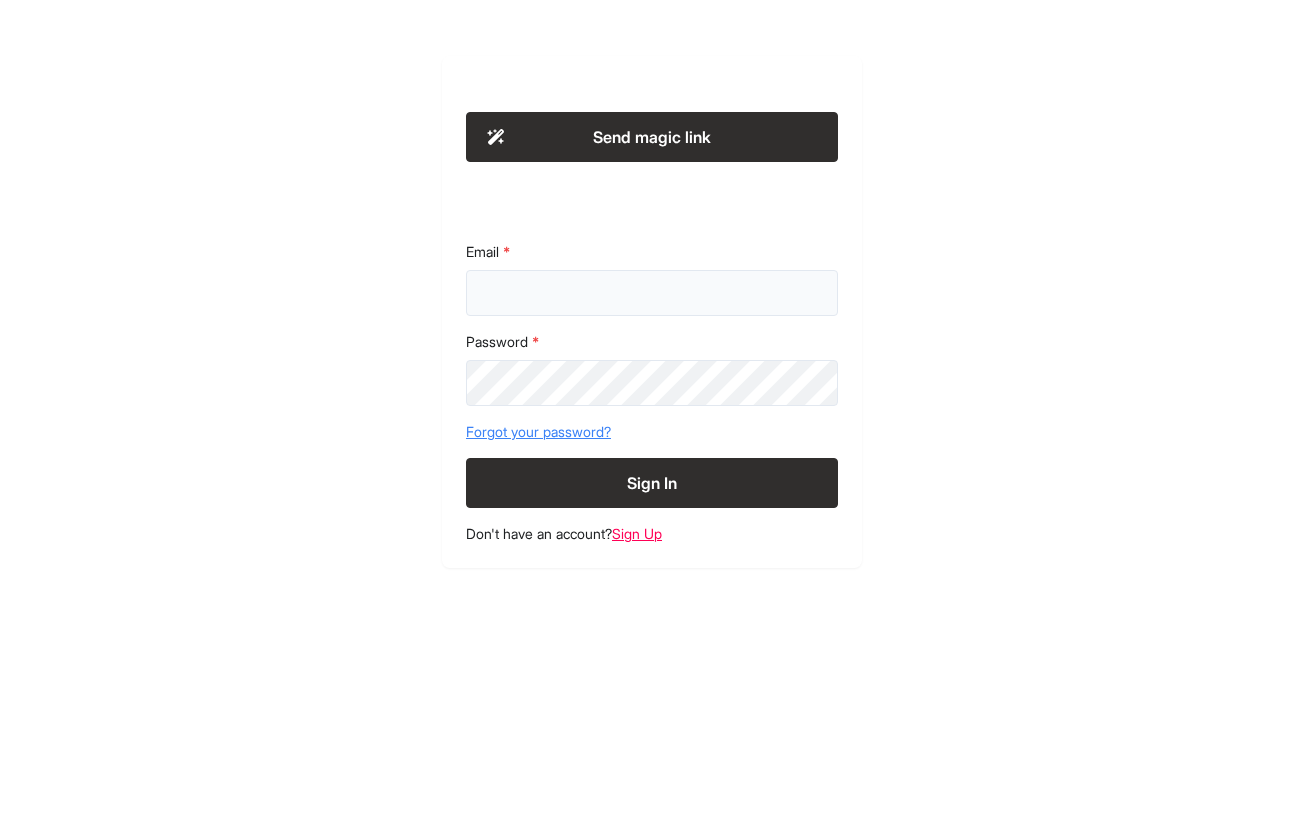 click on "Email" at bounding box center (652, 293) 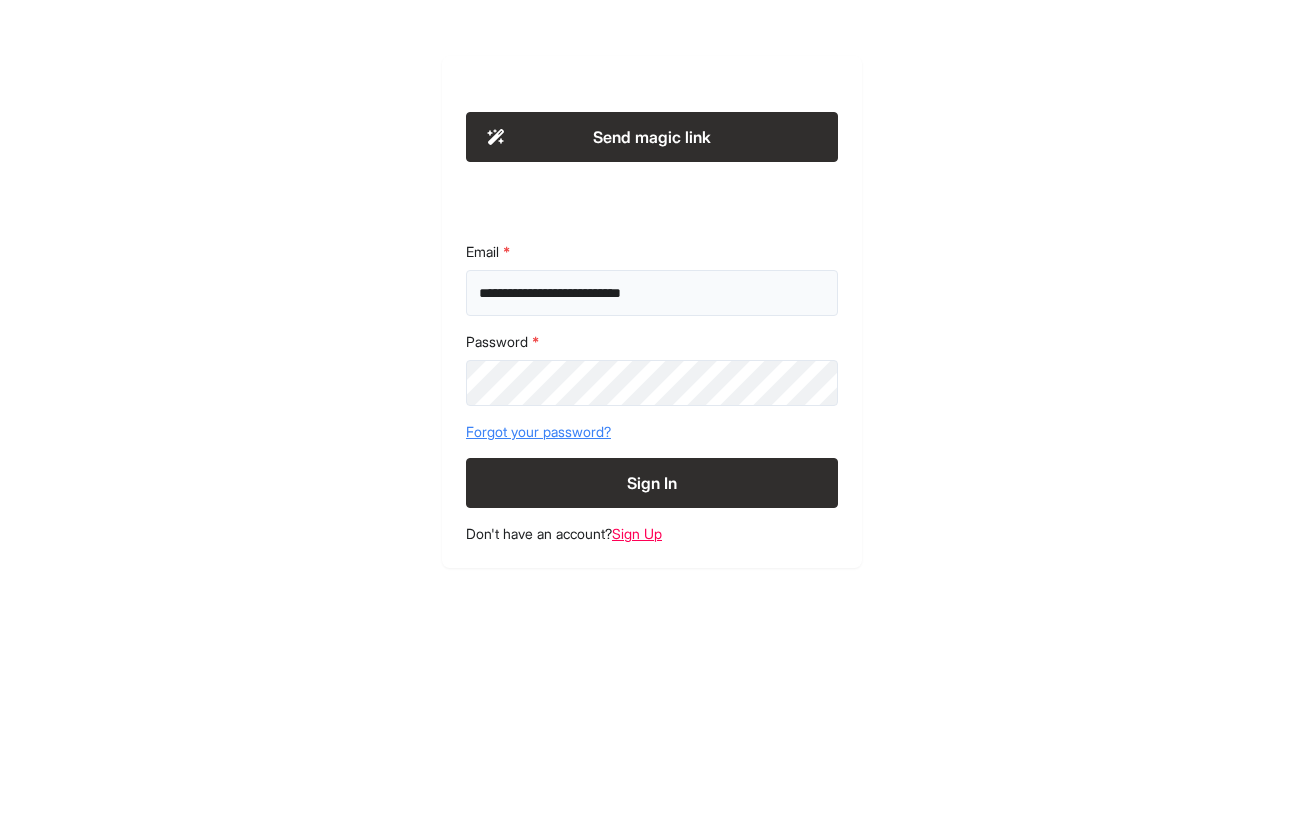 type on "**********" 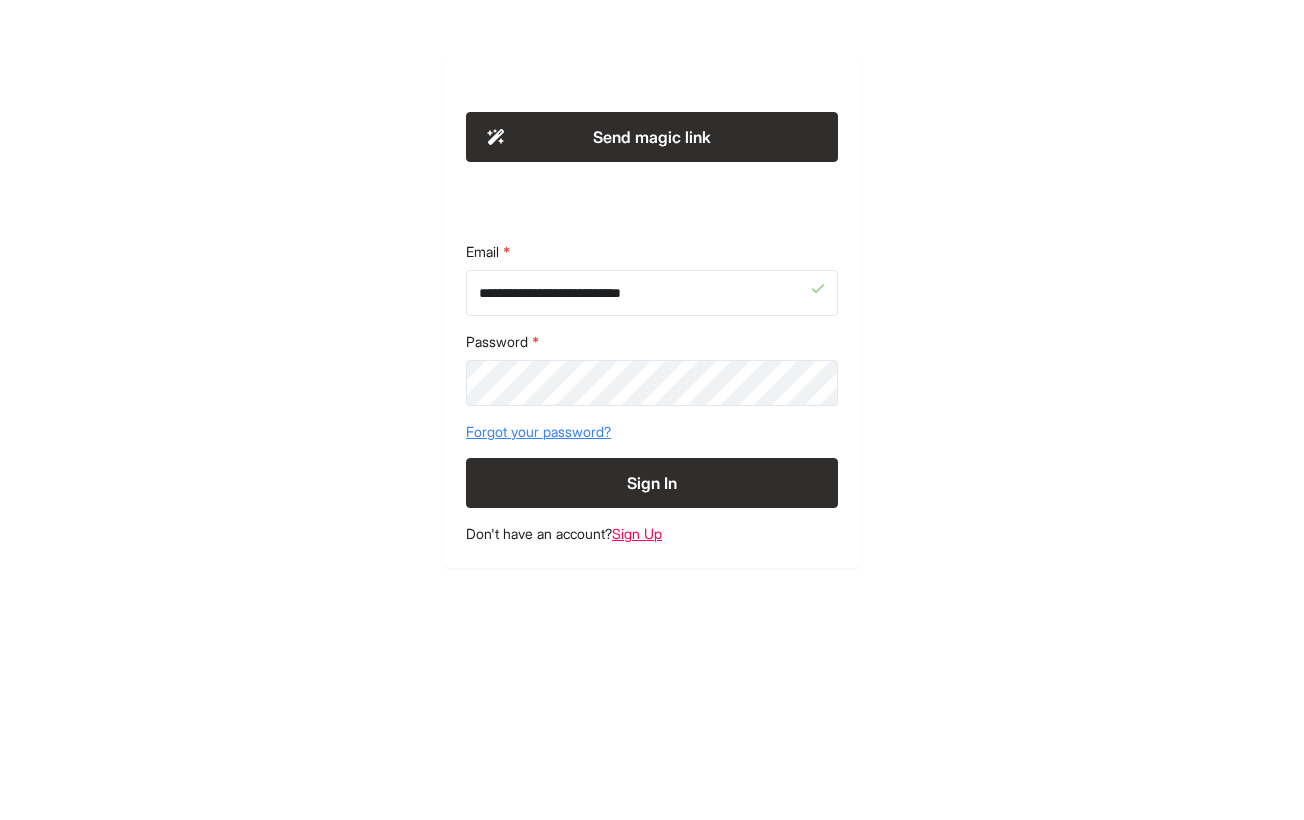 click on "Sign In" at bounding box center (652, 483) 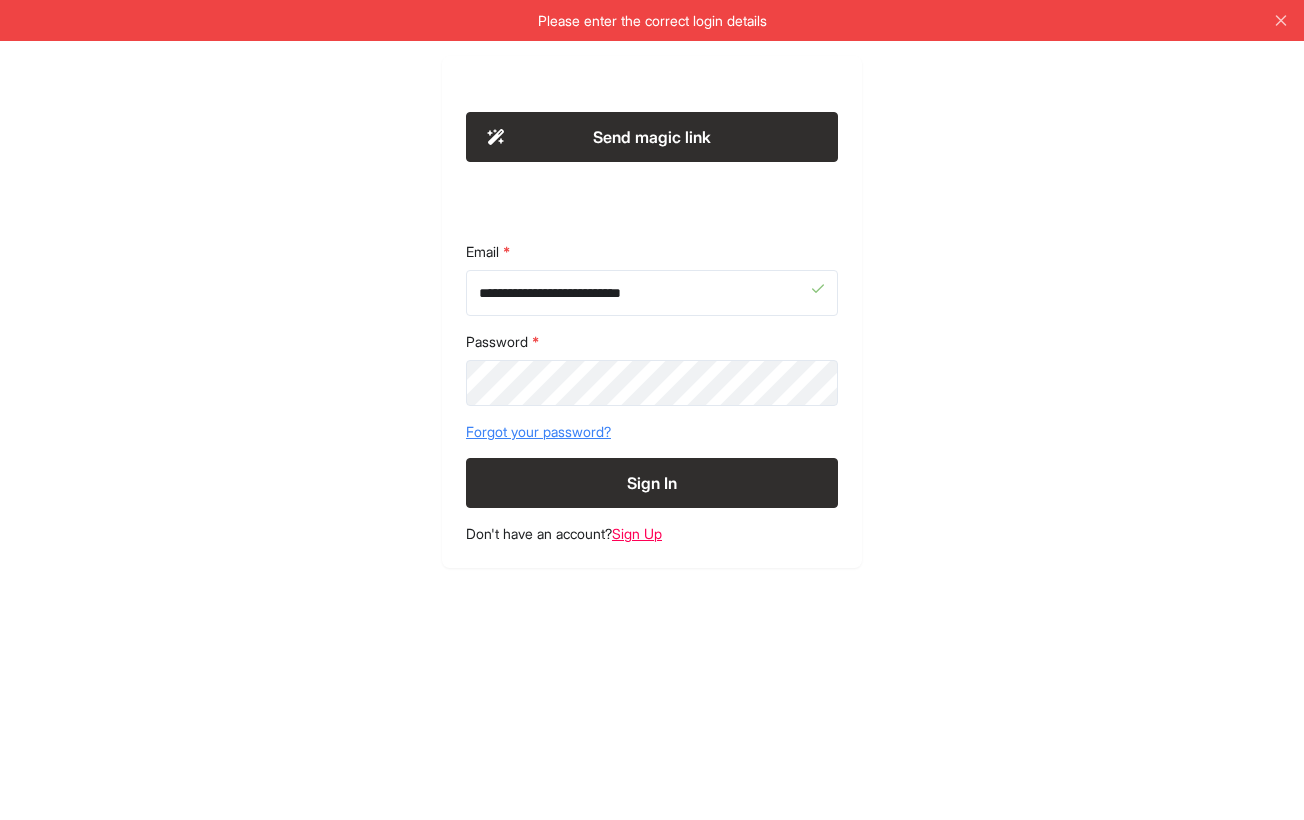 click on "Sign In" at bounding box center [652, 483] 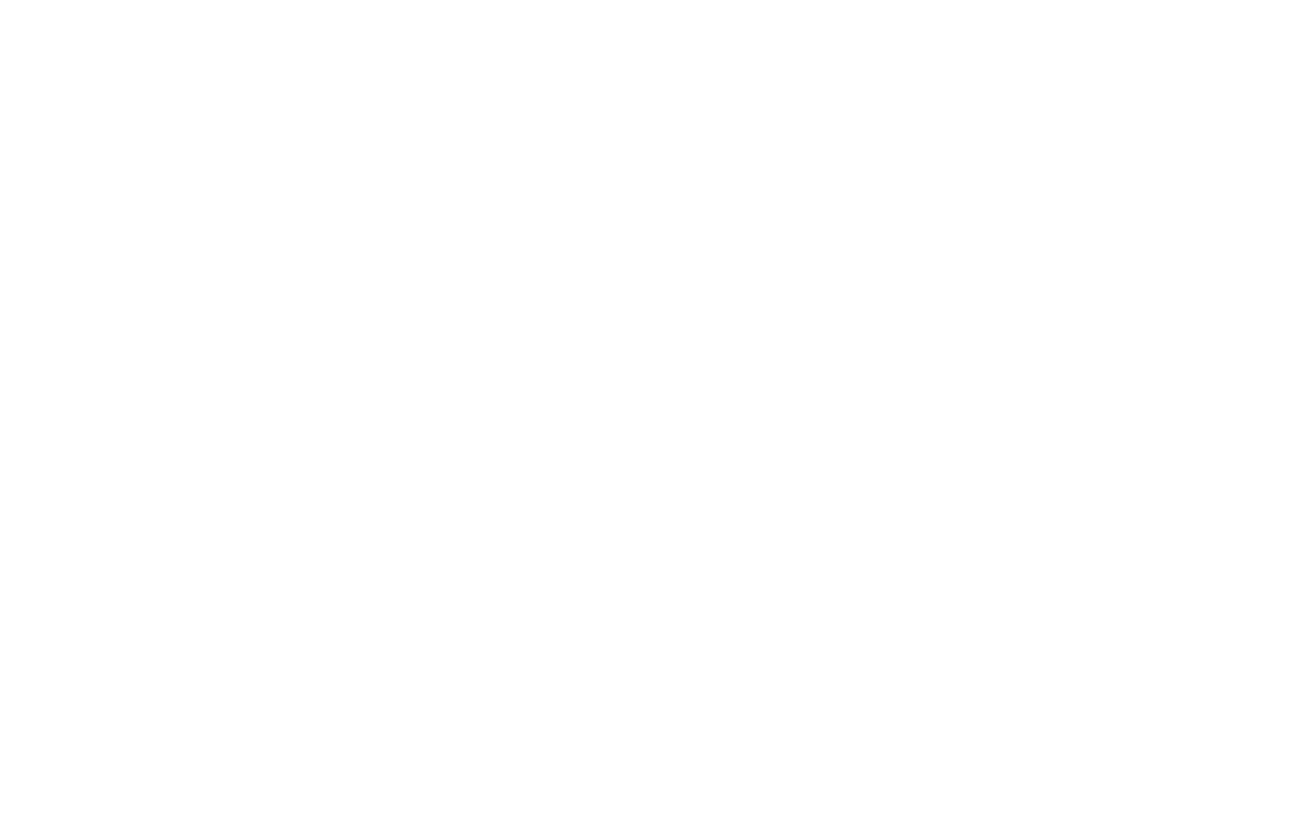 scroll, scrollTop: 0, scrollLeft: 0, axis: both 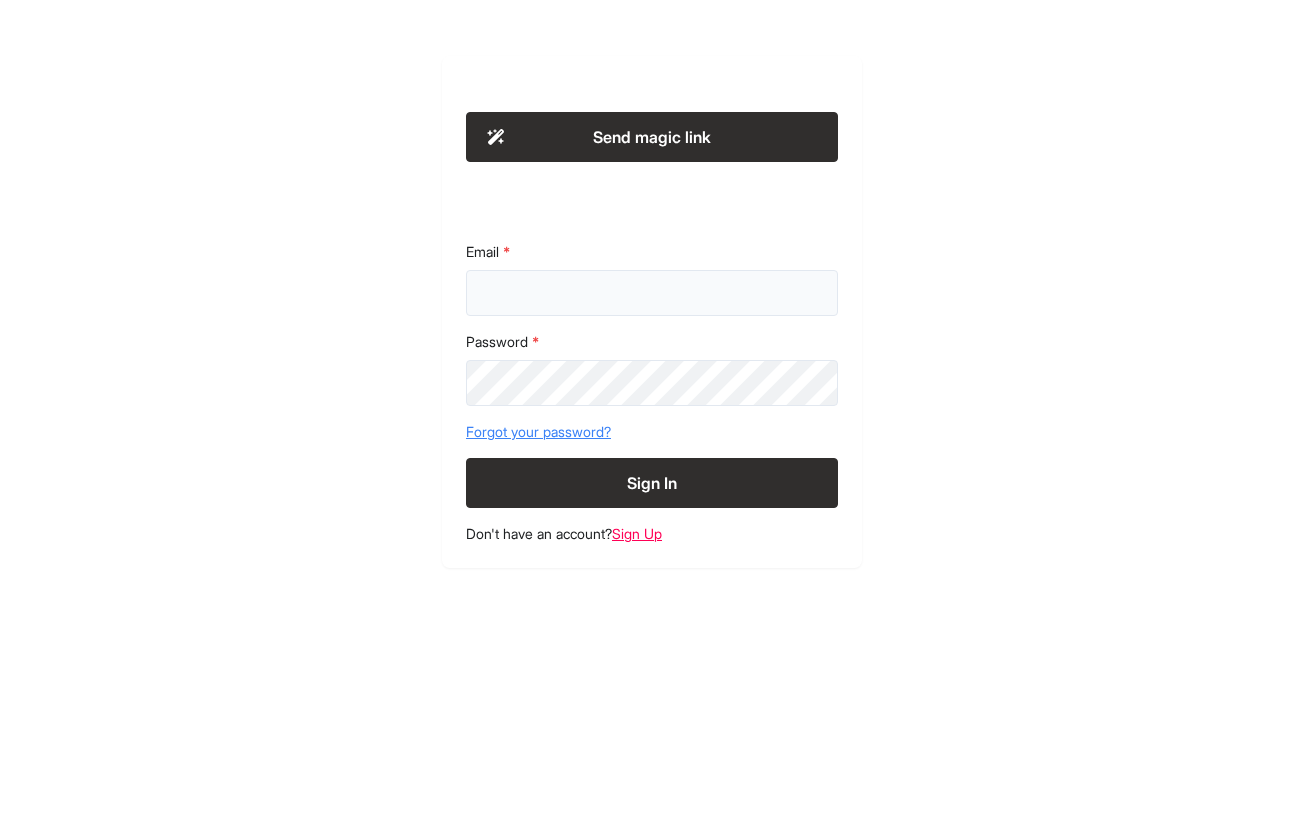 click on "Email" at bounding box center [652, 293] 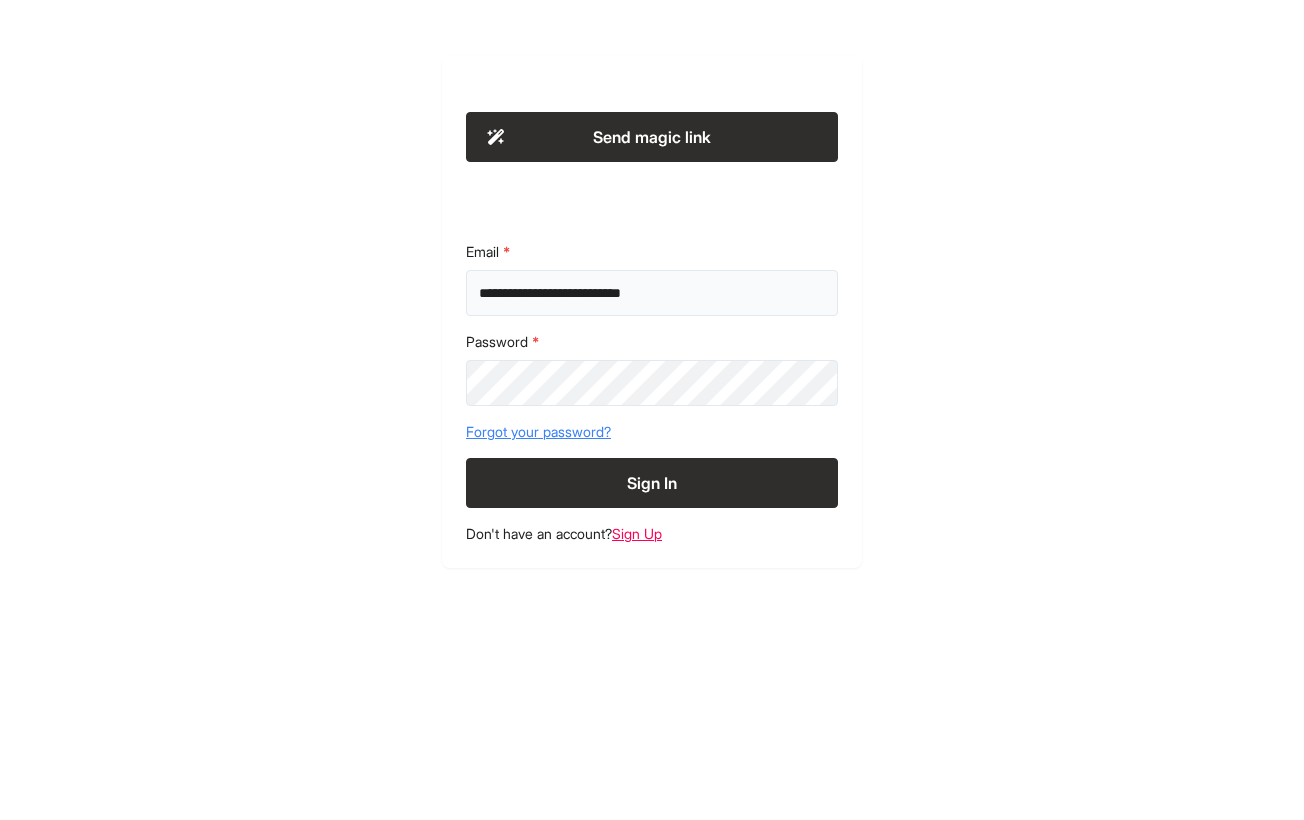 type on "**********" 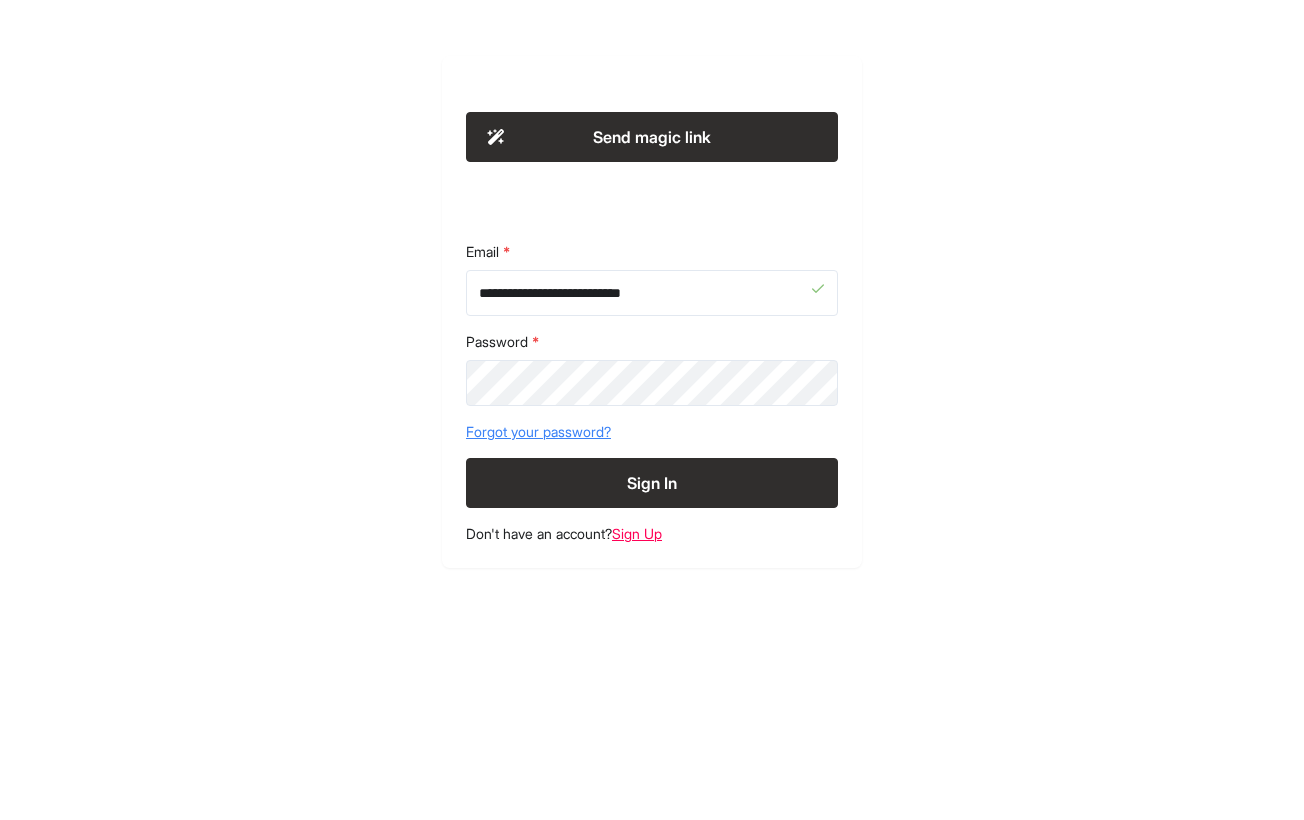 click on "Sign In" at bounding box center [652, 483] 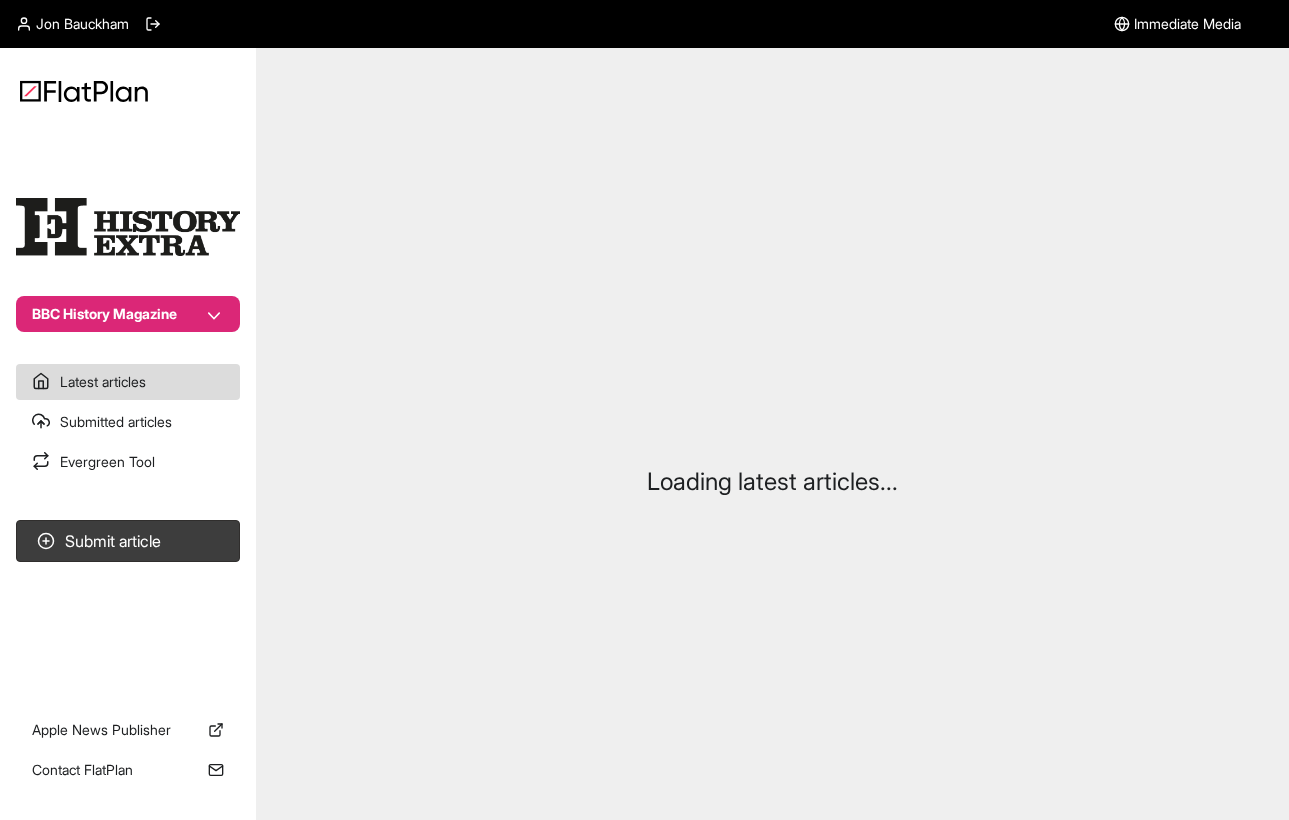 scroll, scrollTop: 0, scrollLeft: 0, axis: both 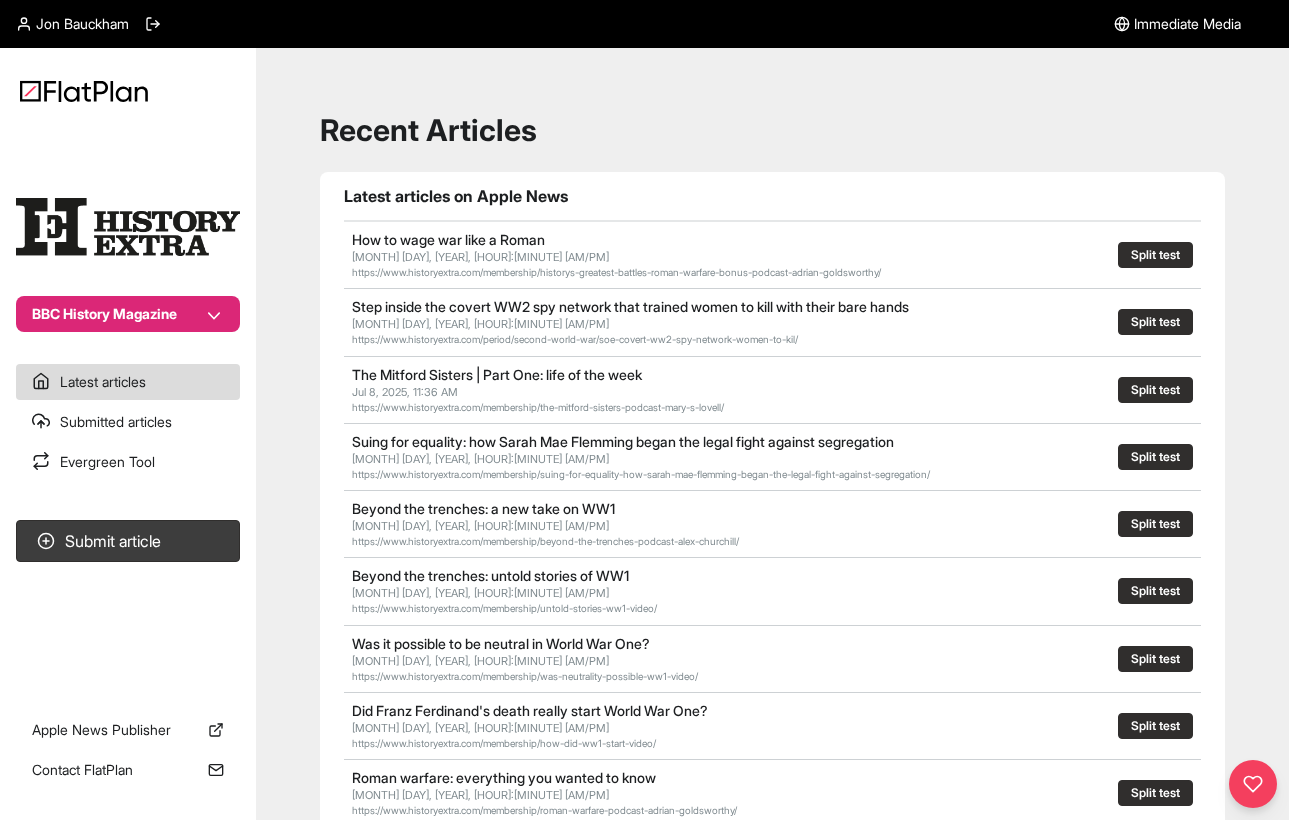 click on "Latest articles" at bounding box center (128, 382) 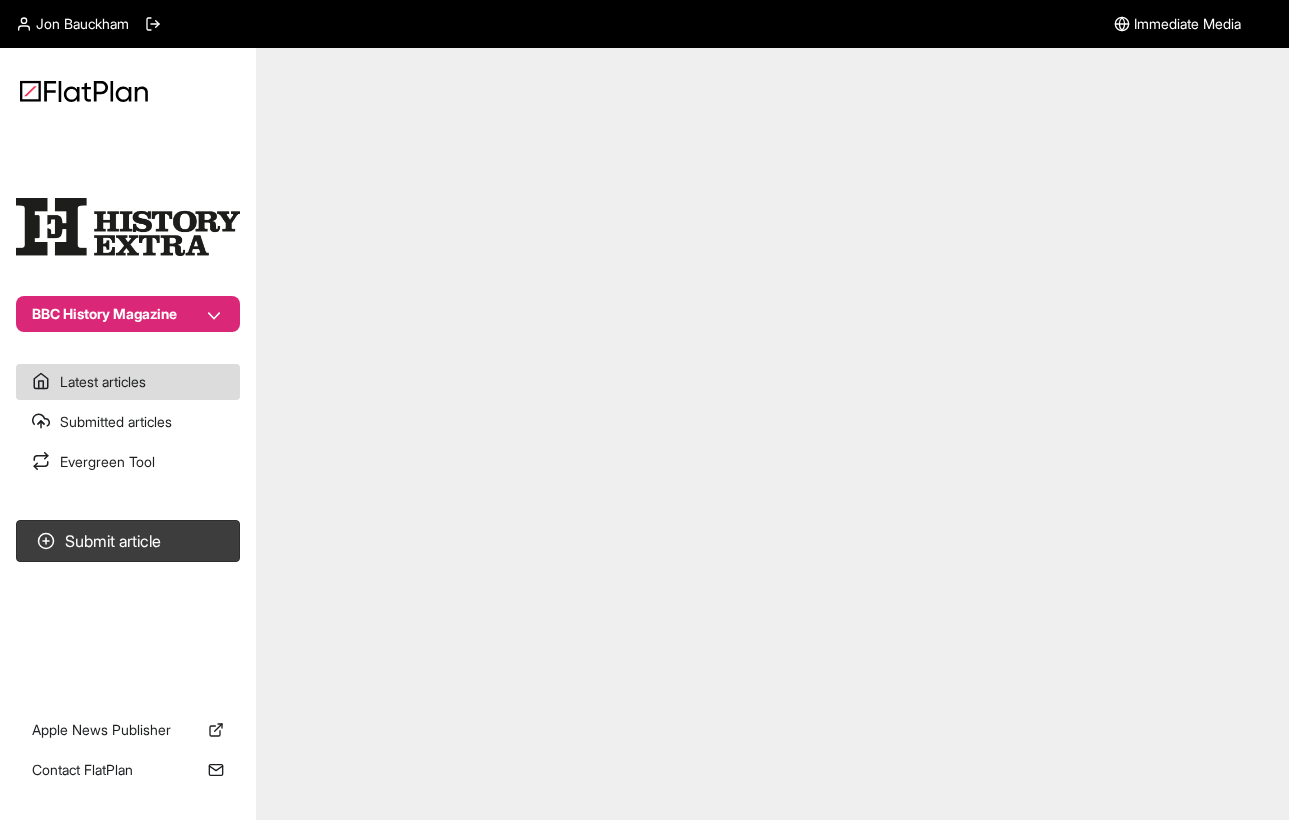 scroll, scrollTop: 0, scrollLeft: 0, axis: both 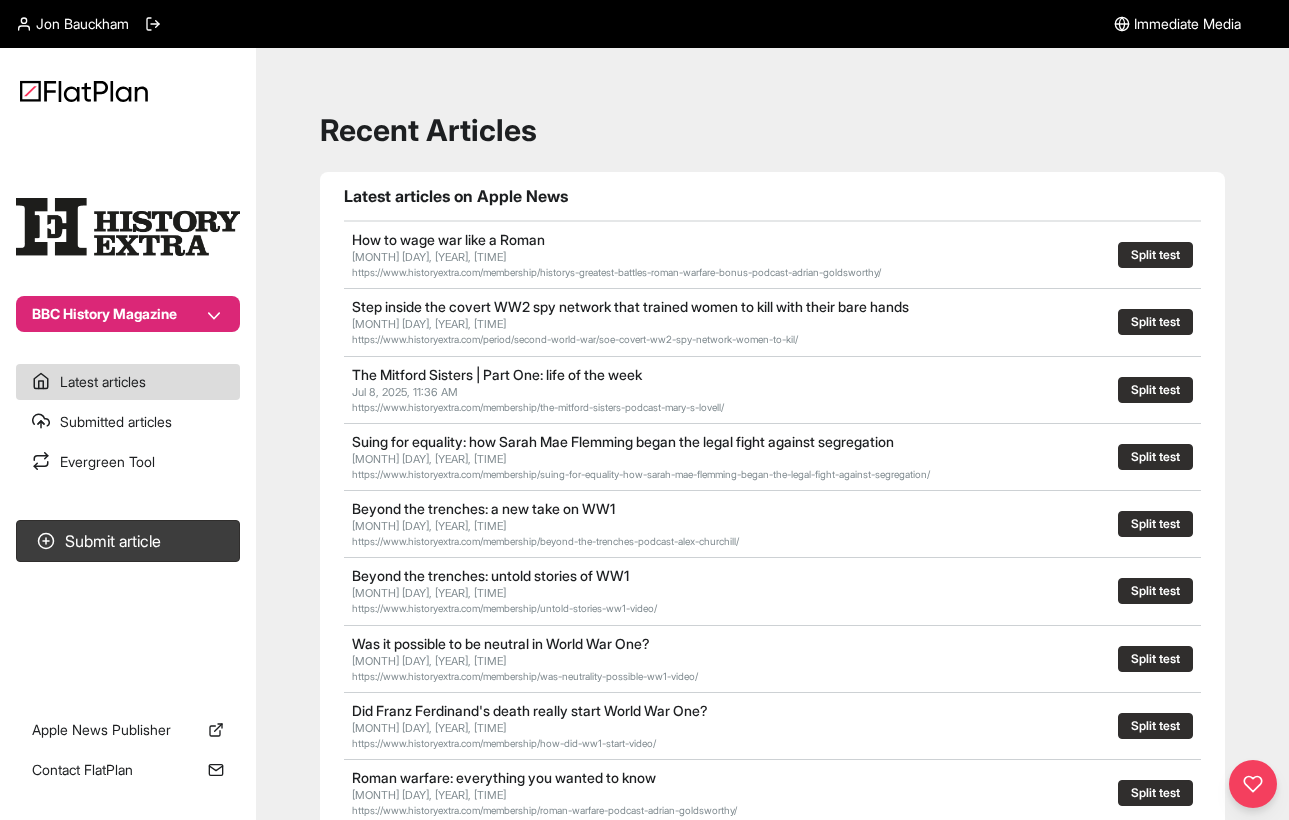 click on "Latest articles" at bounding box center [128, 382] 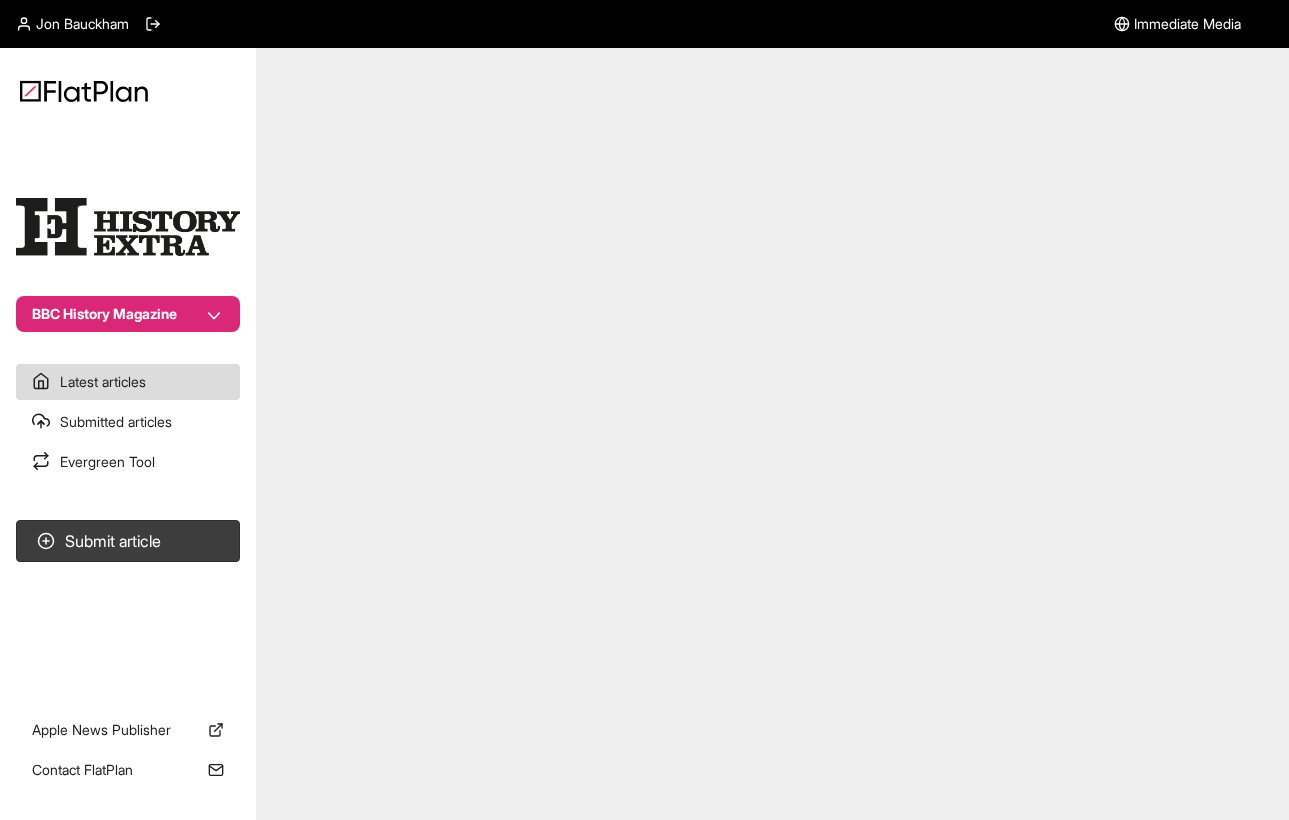 scroll, scrollTop: 0, scrollLeft: 0, axis: both 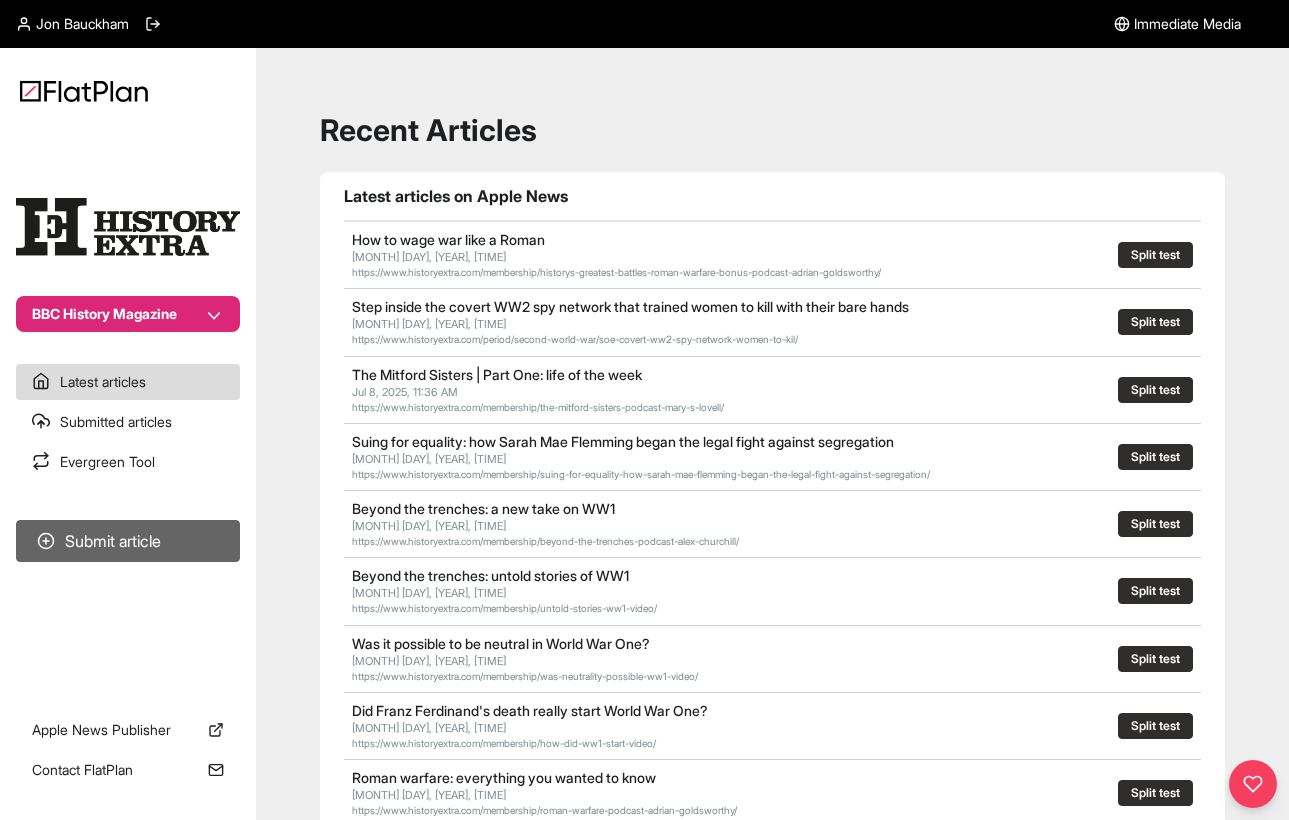 click on "Submit article" at bounding box center [128, 541] 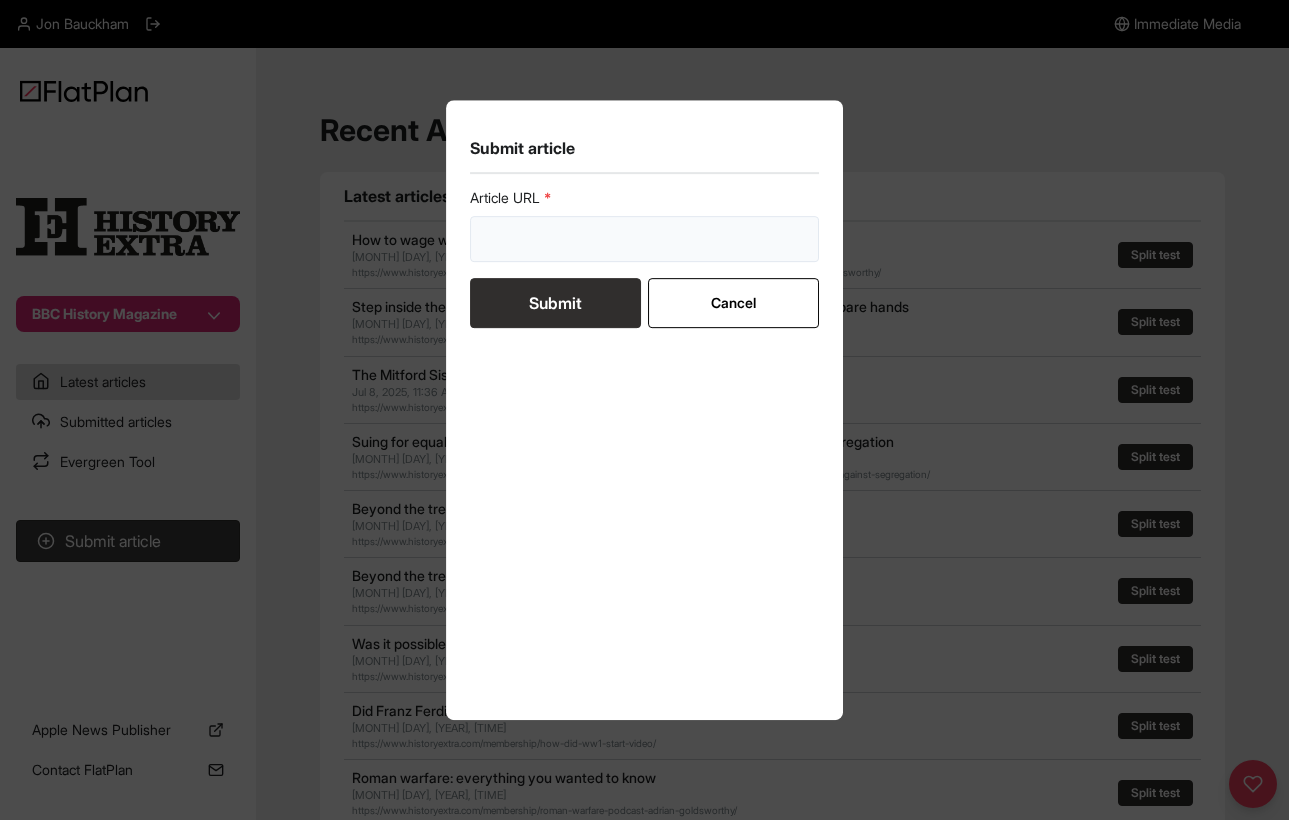 click at bounding box center (645, 239) 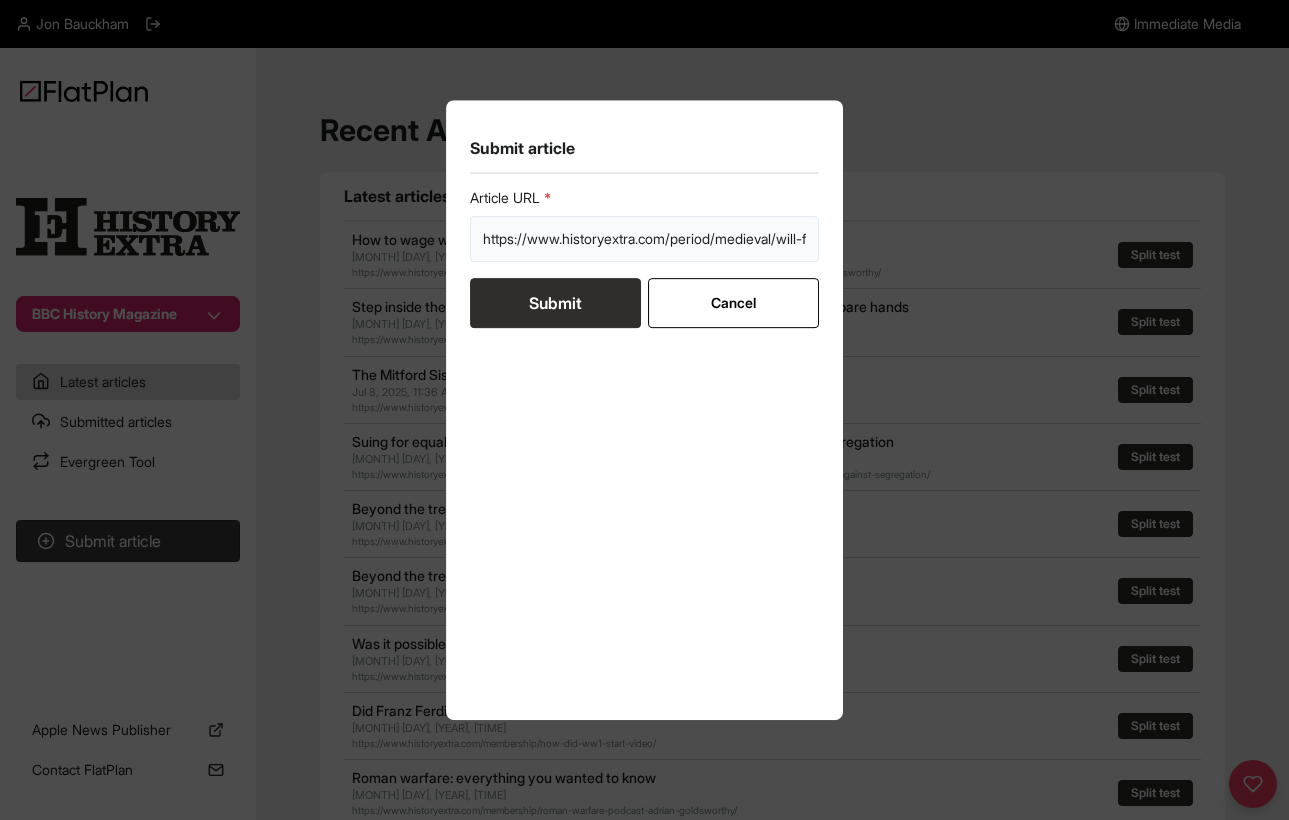 scroll, scrollTop: 0, scrollLeft: 236, axis: horizontal 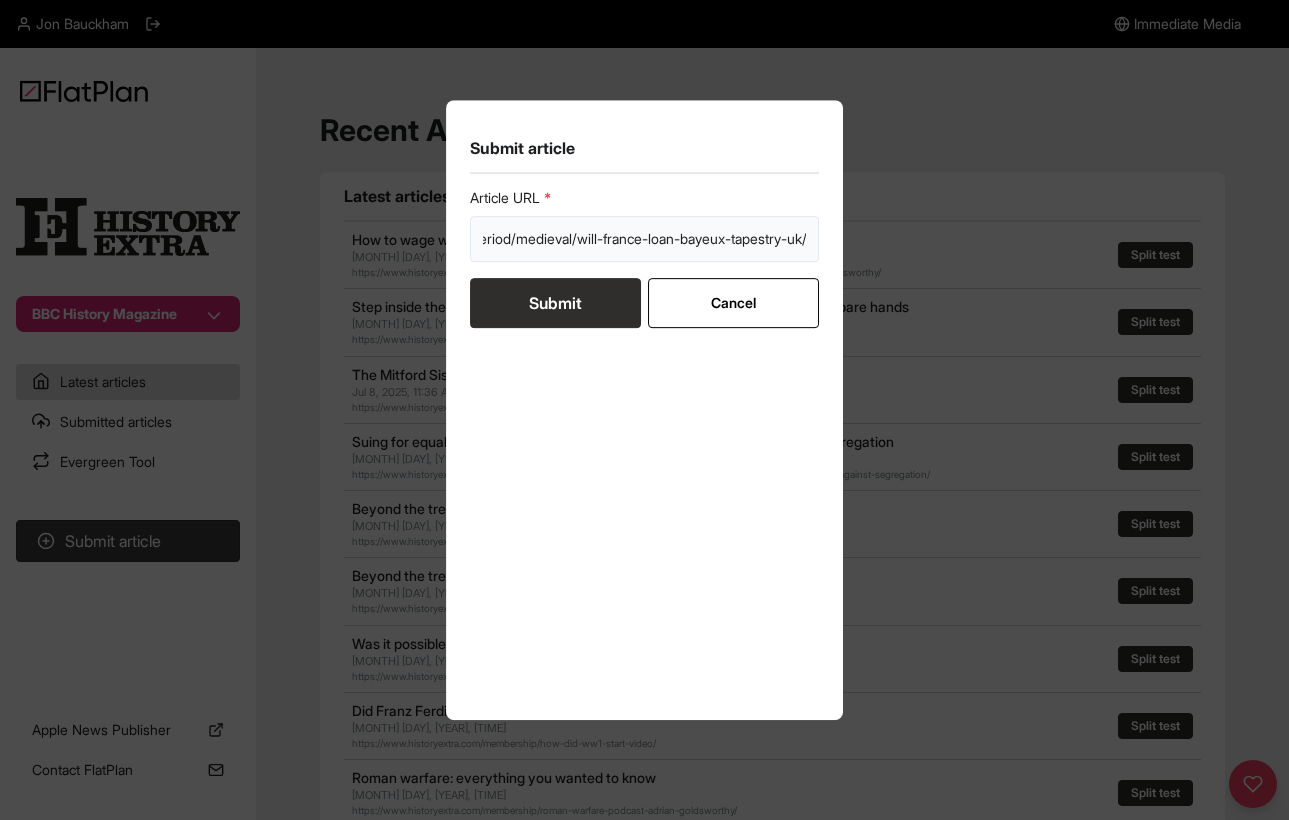 type on "https://www.historyextra.com/period/medieval/will-france-loan-bayeux-tapestry-uk/" 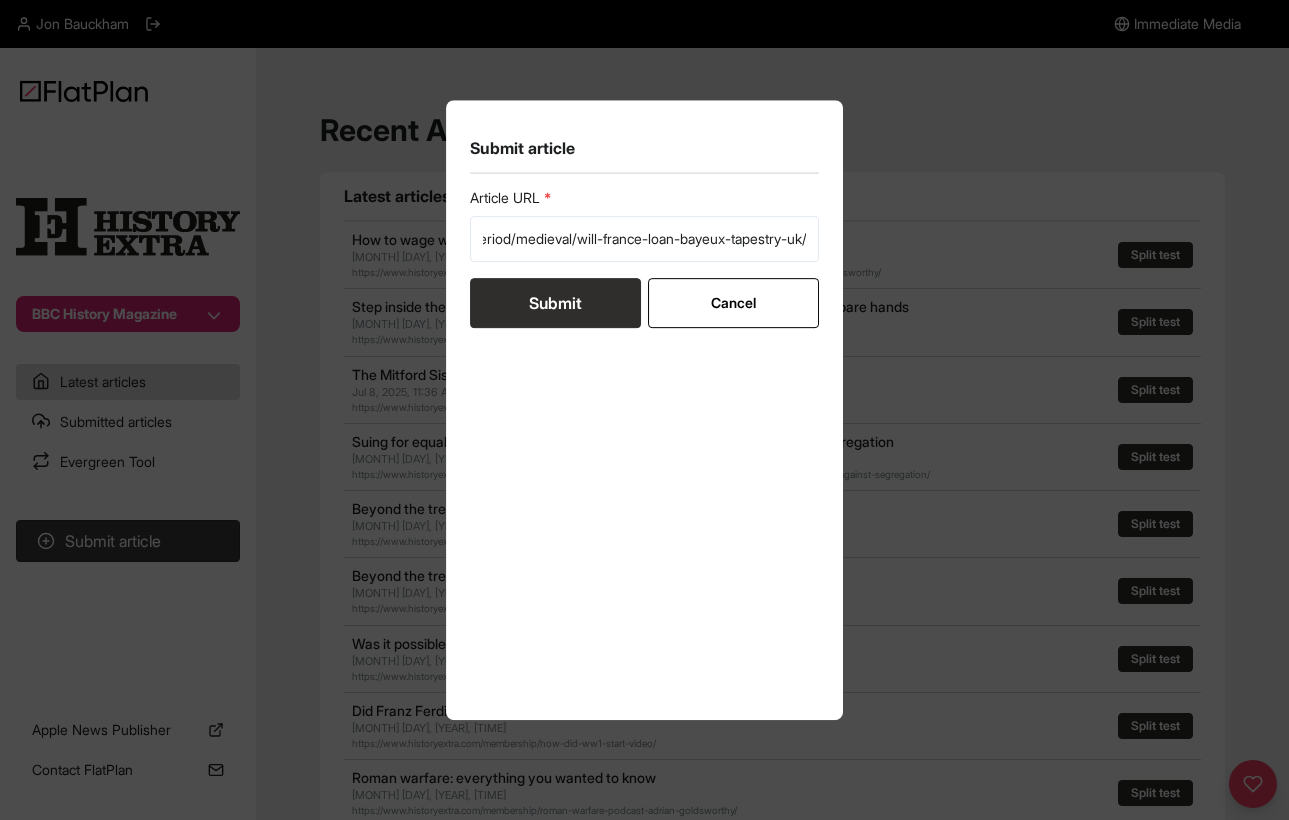 scroll, scrollTop: 0, scrollLeft: 0, axis: both 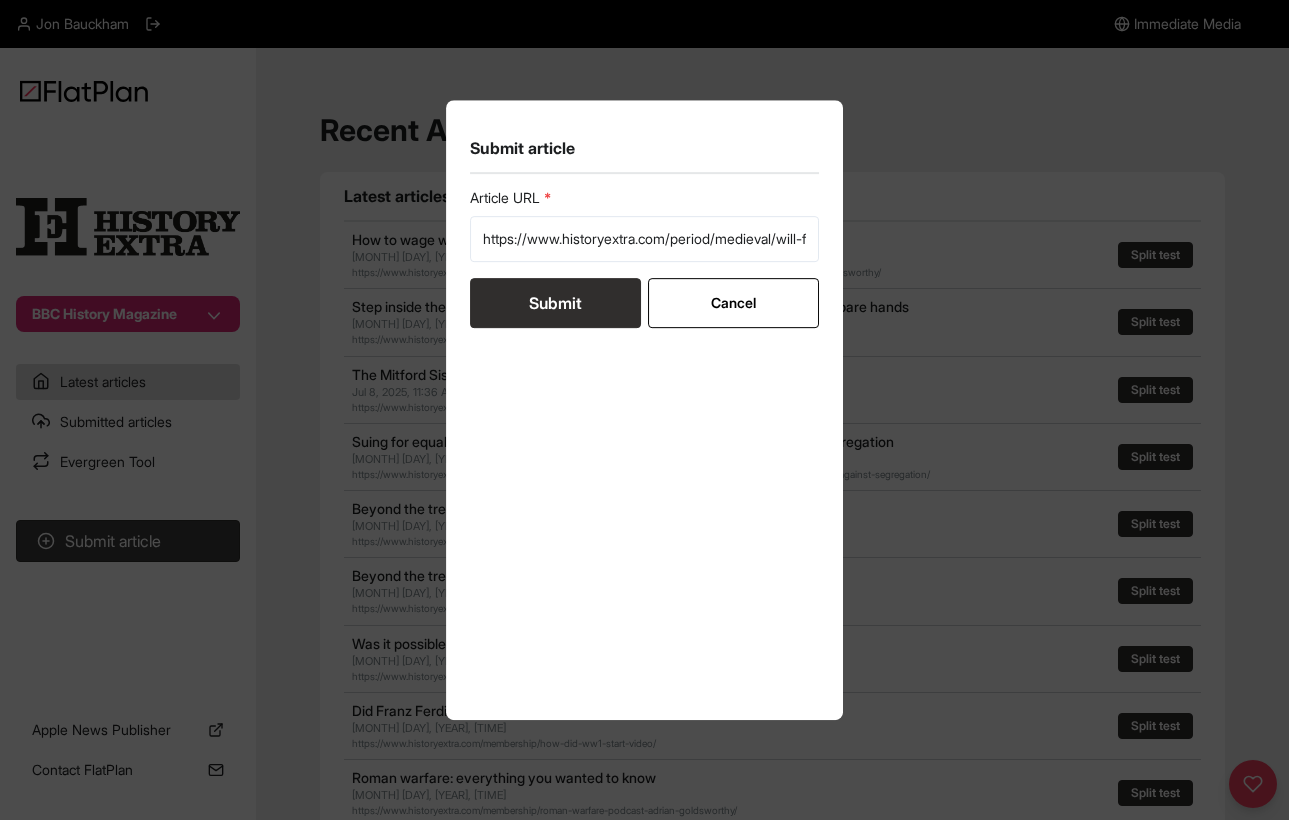 click on "Submit" at bounding box center [555, 303] 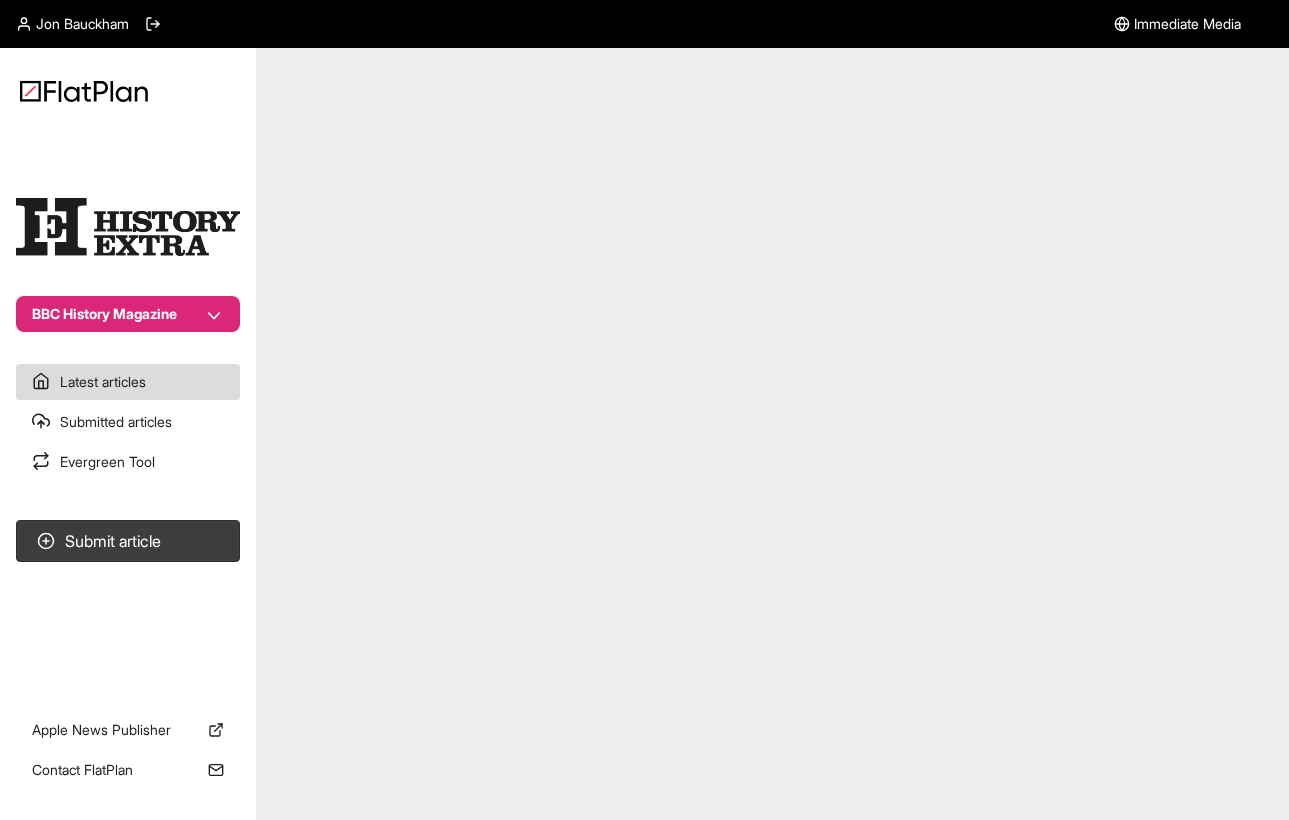 scroll, scrollTop: 0, scrollLeft: 0, axis: both 